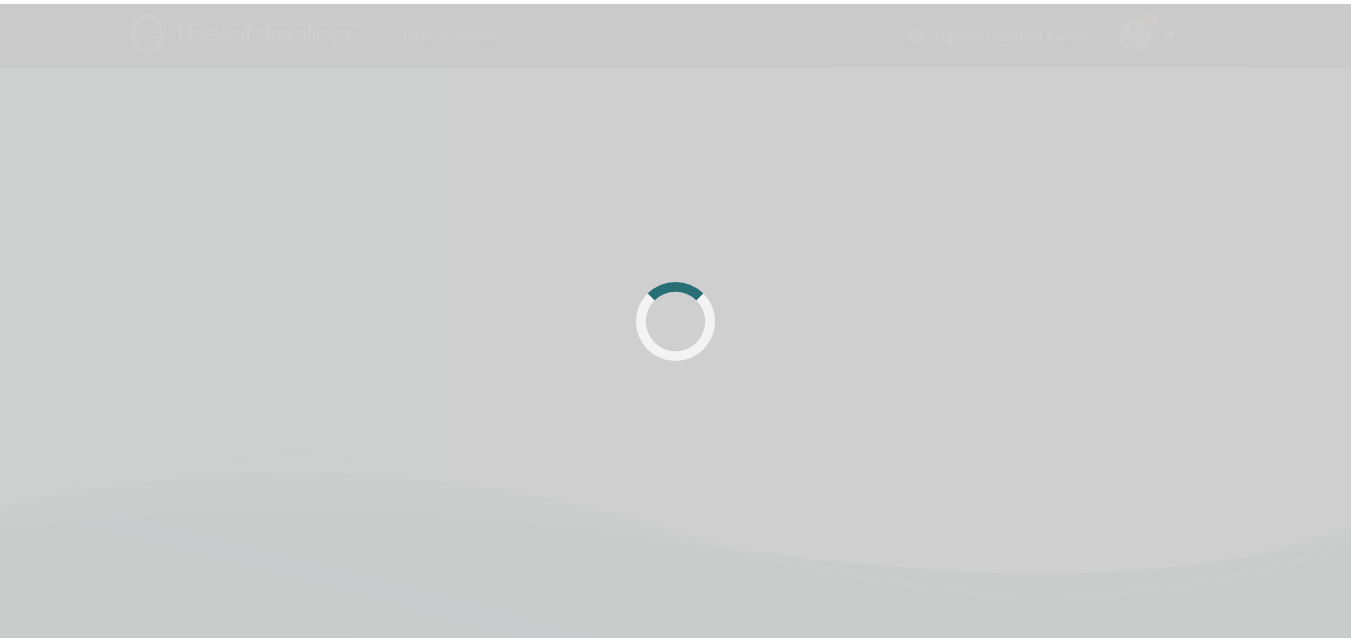 scroll, scrollTop: 0, scrollLeft: 0, axis: both 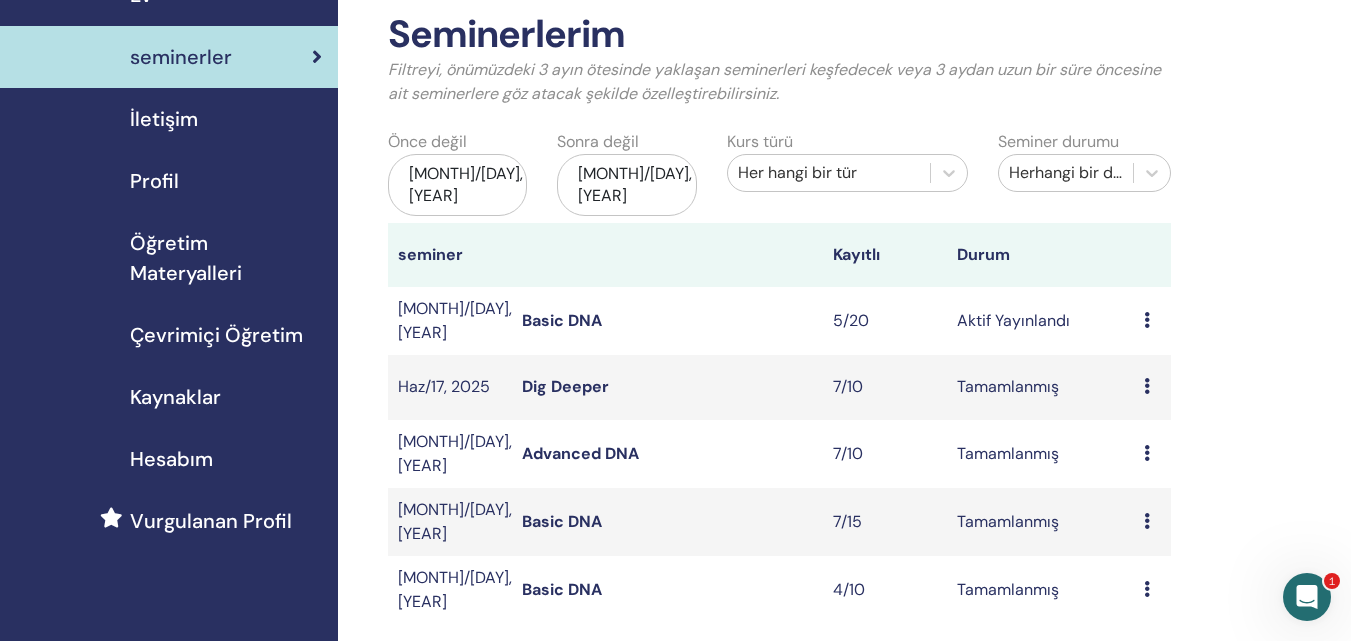 click at bounding box center (1147, 320) 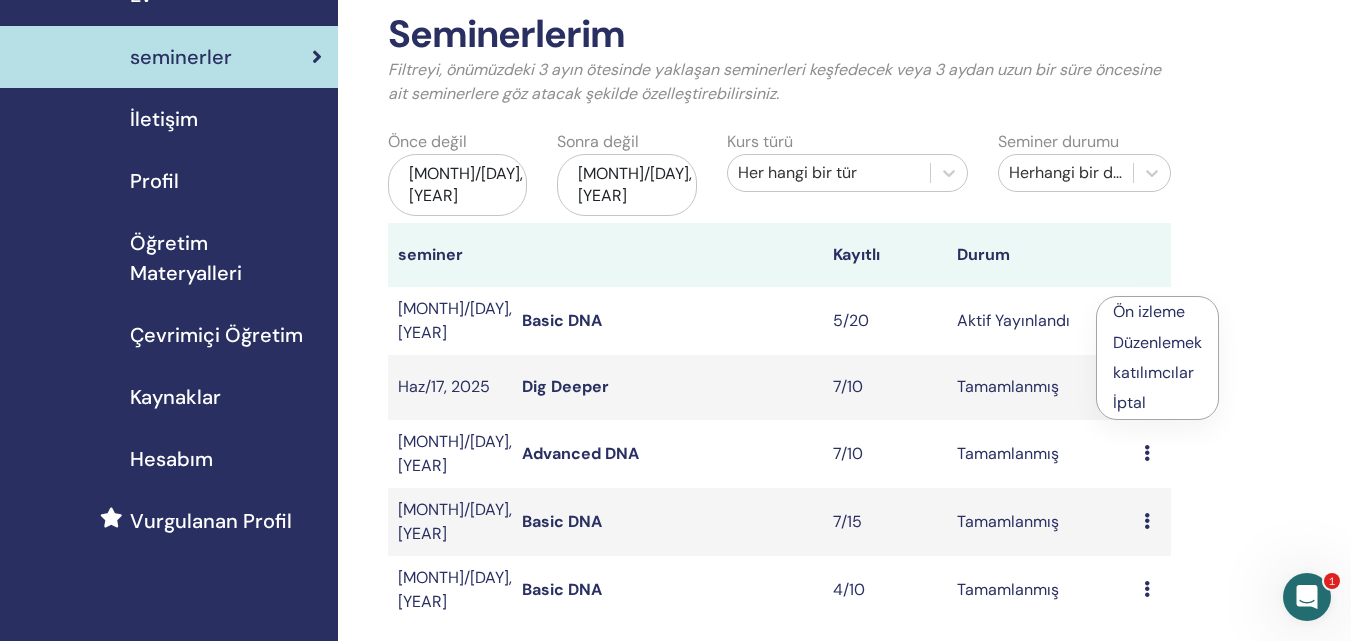 click on "katılımcılar" at bounding box center (1153, 372) 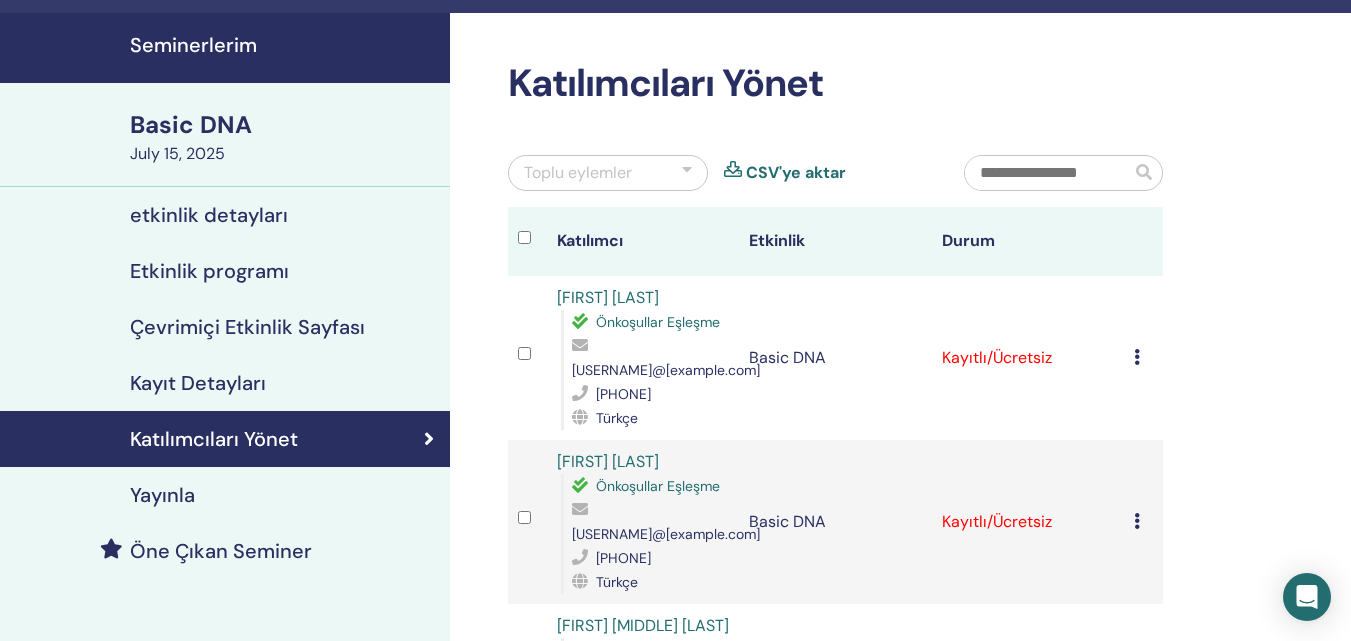 scroll, scrollTop: 100, scrollLeft: 0, axis: vertical 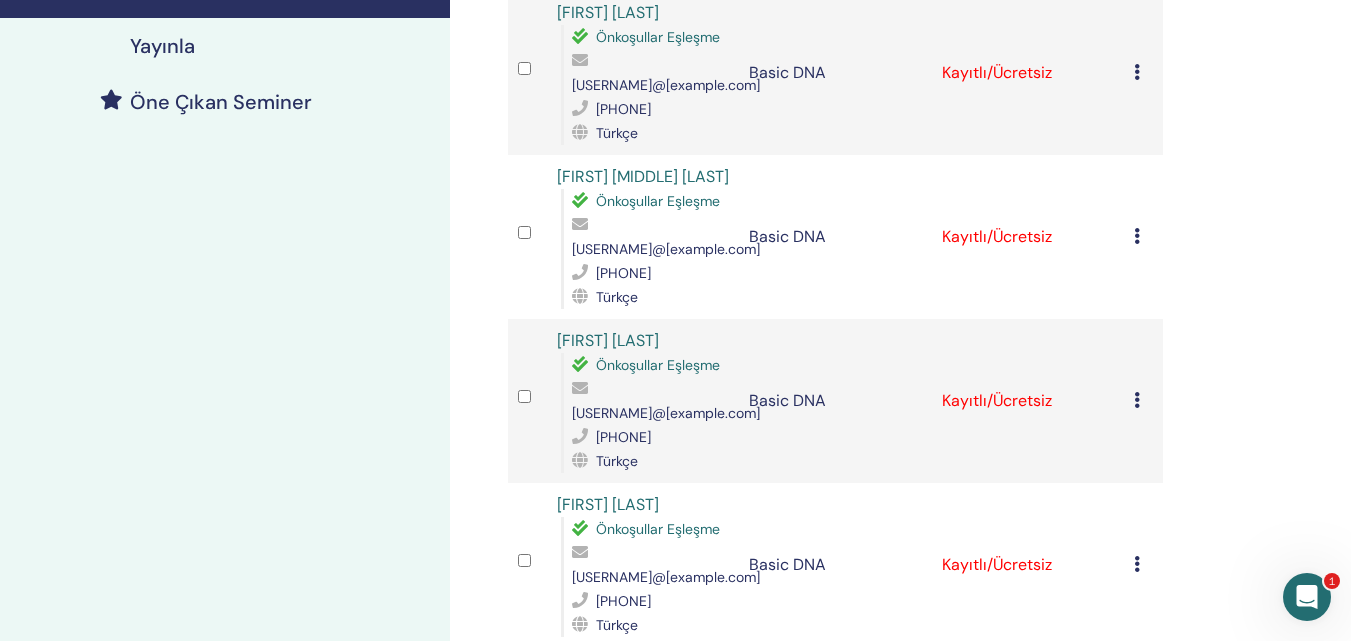 click at bounding box center [1137, 400] 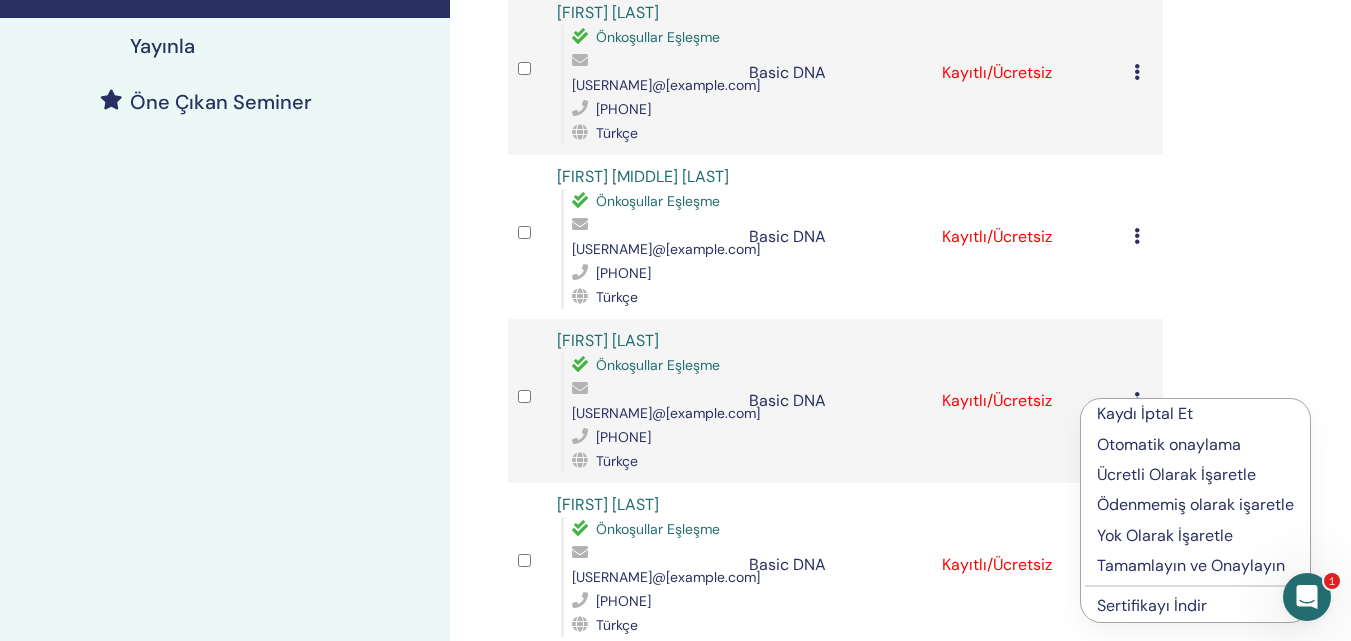 click on "Kaydı İptal Et" at bounding box center [1195, 414] 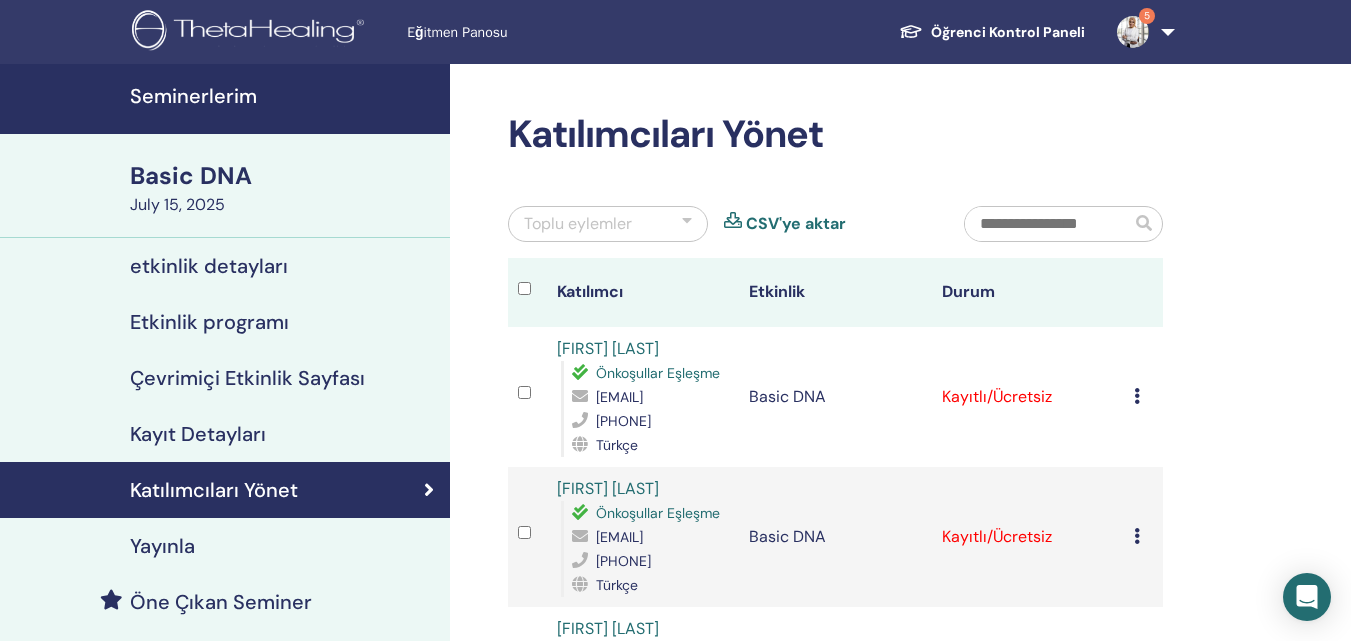 scroll, scrollTop: 476, scrollLeft: 0, axis: vertical 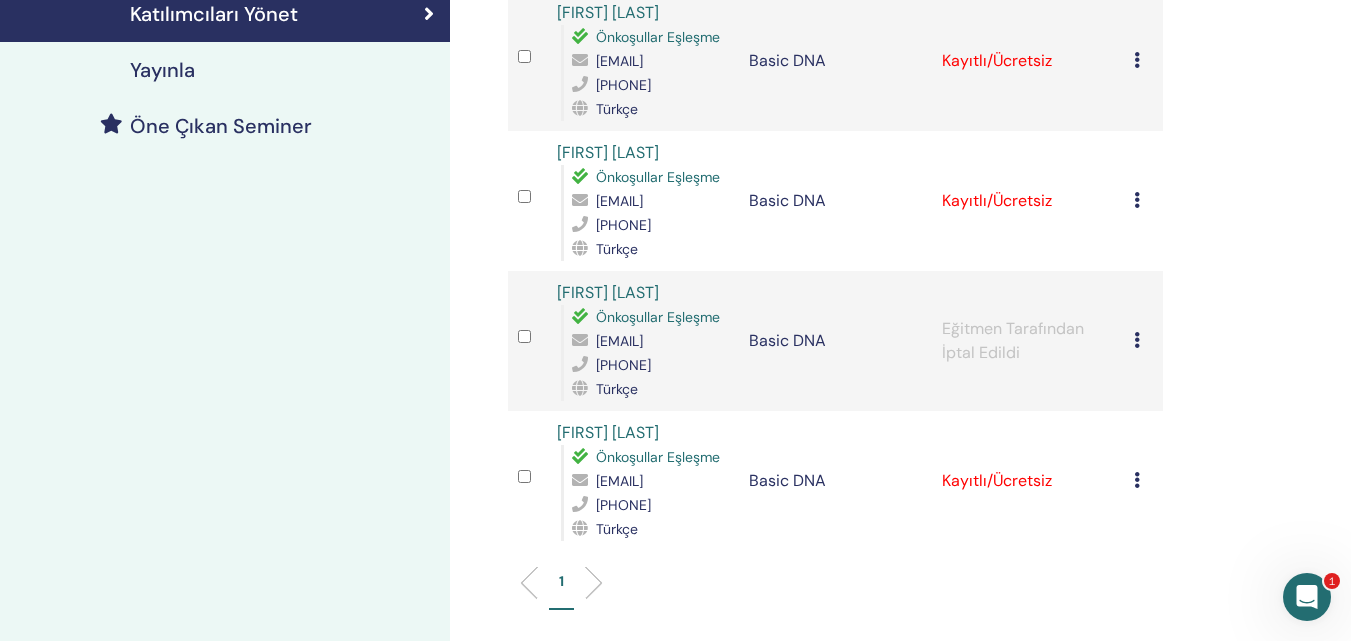 click at bounding box center (1137, 340) 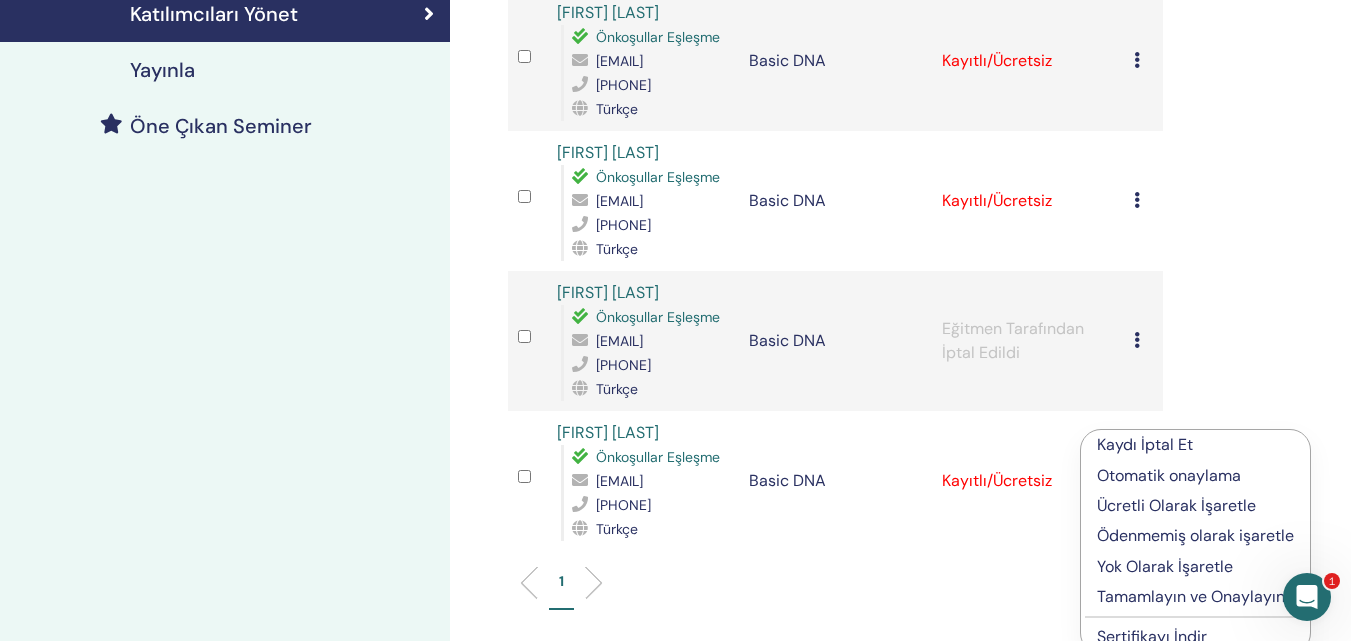 scroll, scrollTop: 576, scrollLeft: 0, axis: vertical 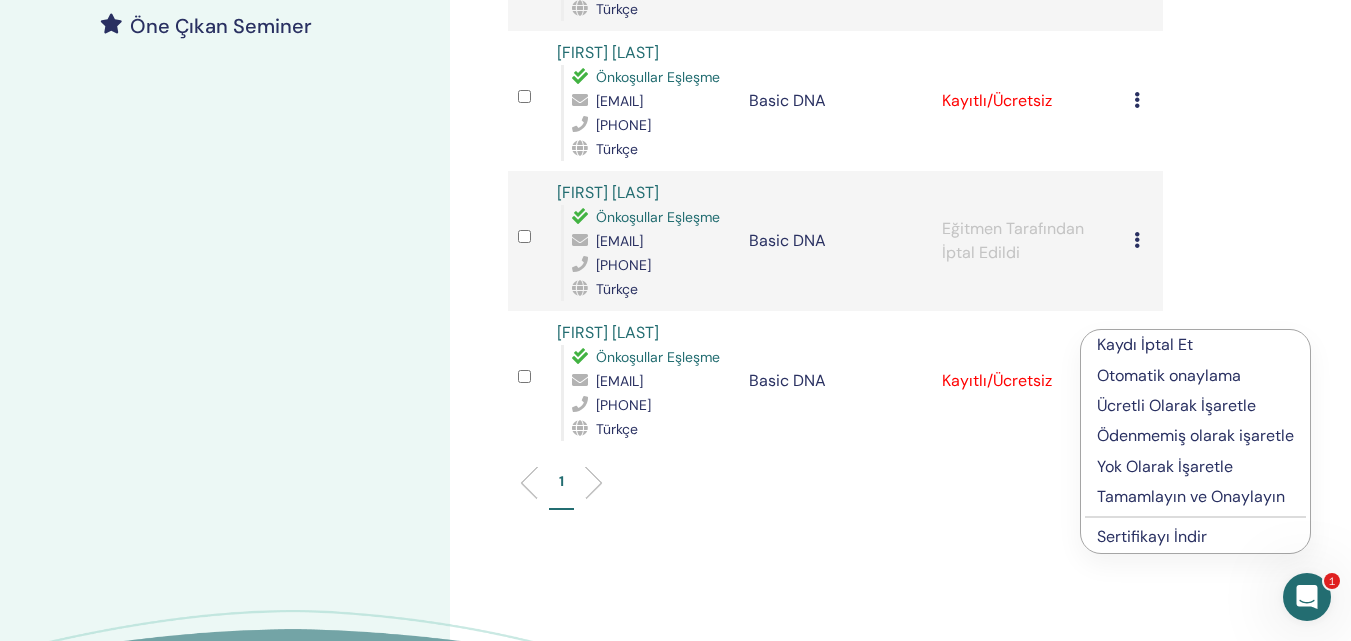 click on "Kaydı İptal Et" at bounding box center (1195, 345) 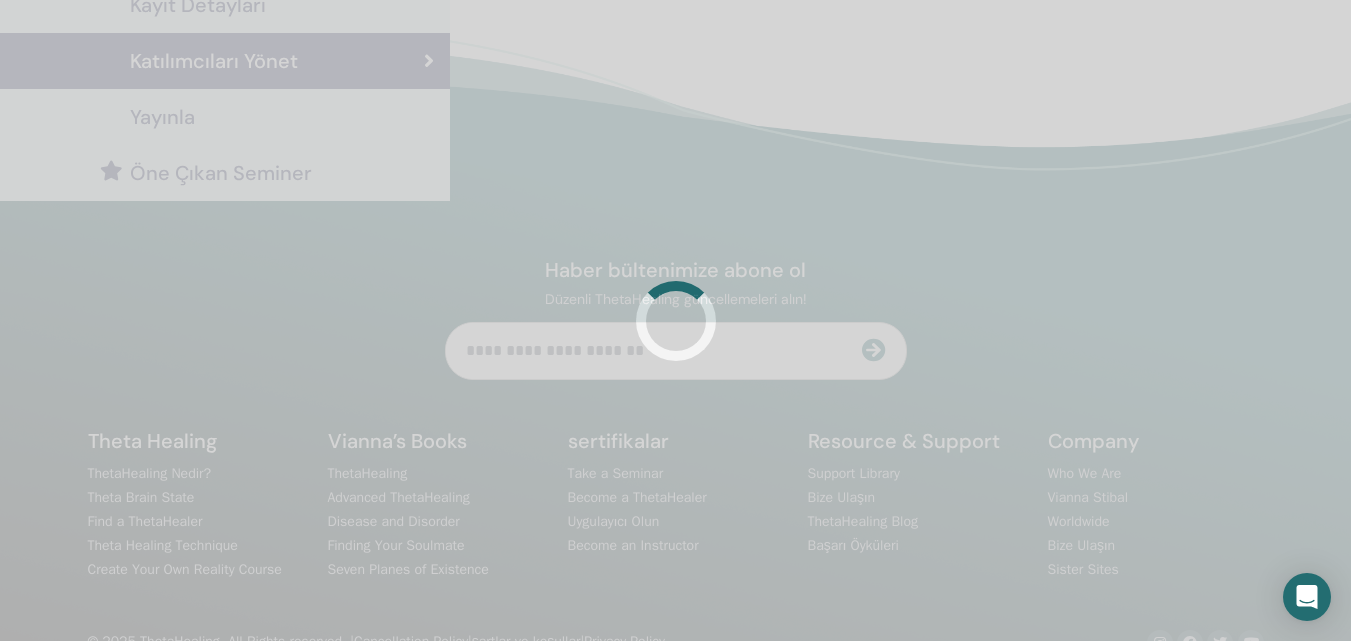 scroll, scrollTop: 476, scrollLeft: 0, axis: vertical 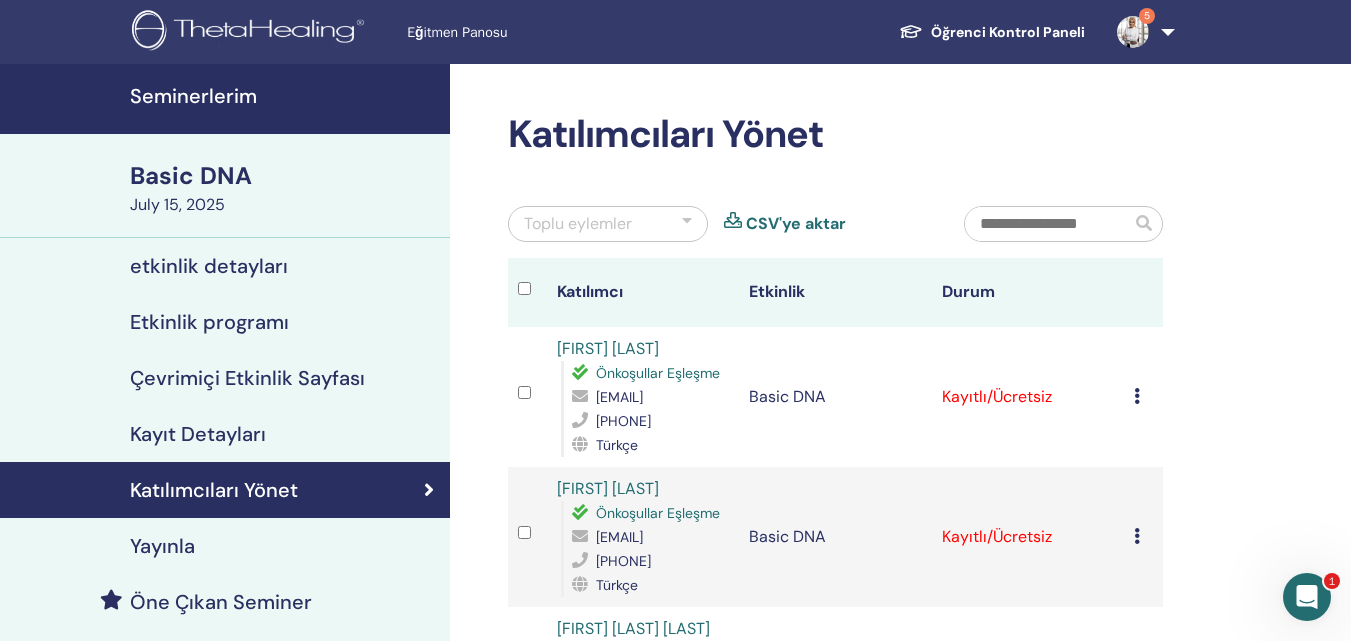 click at bounding box center (1133, 32) 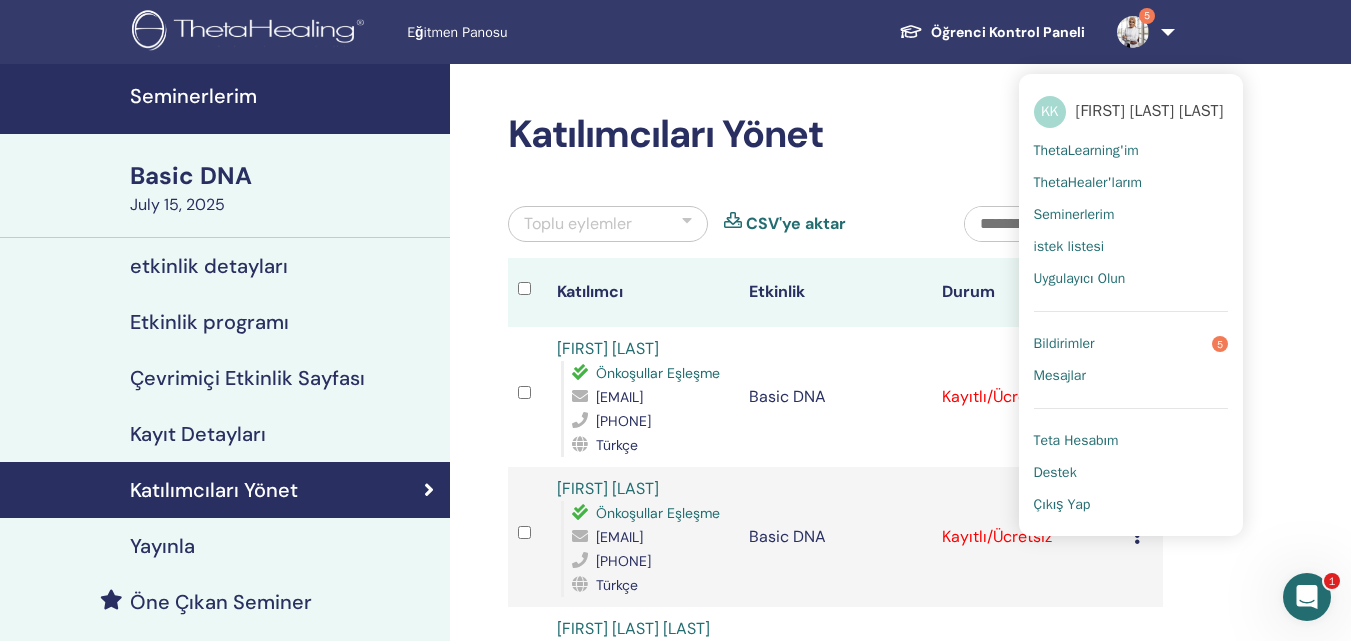 click on "Bildirimler" at bounding box center [1064, 344] 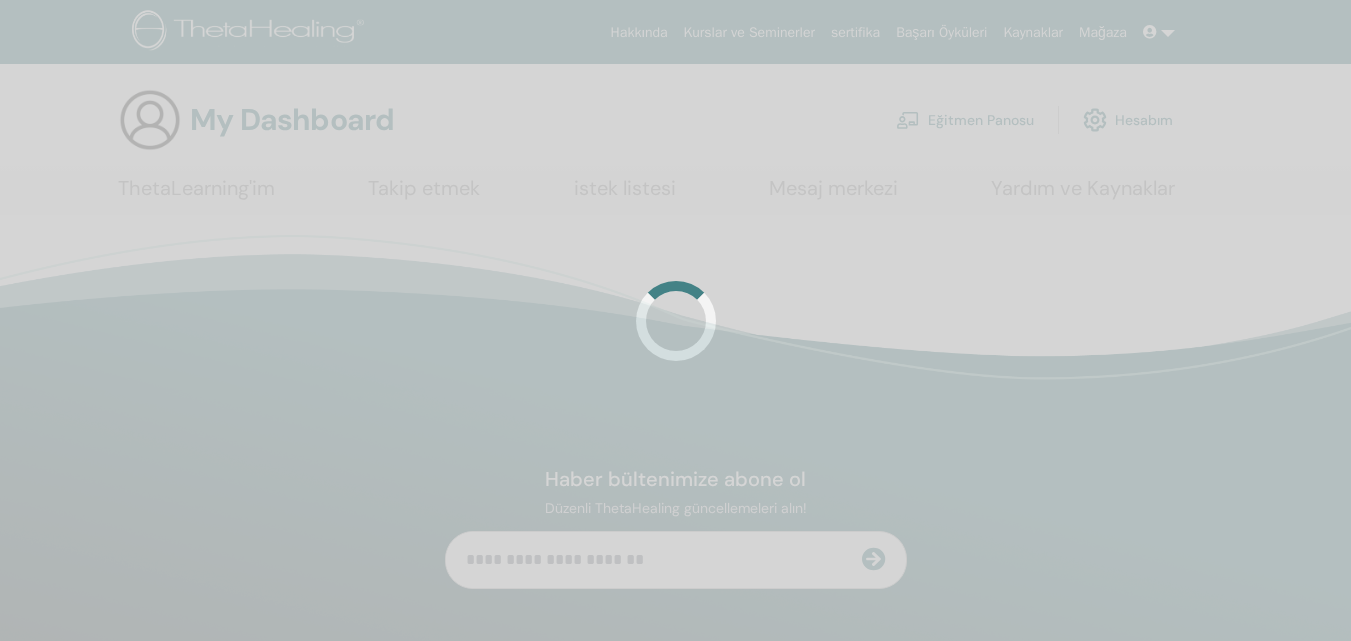scroll, scrollTop: 0, scrollLeft: 0, axis: both 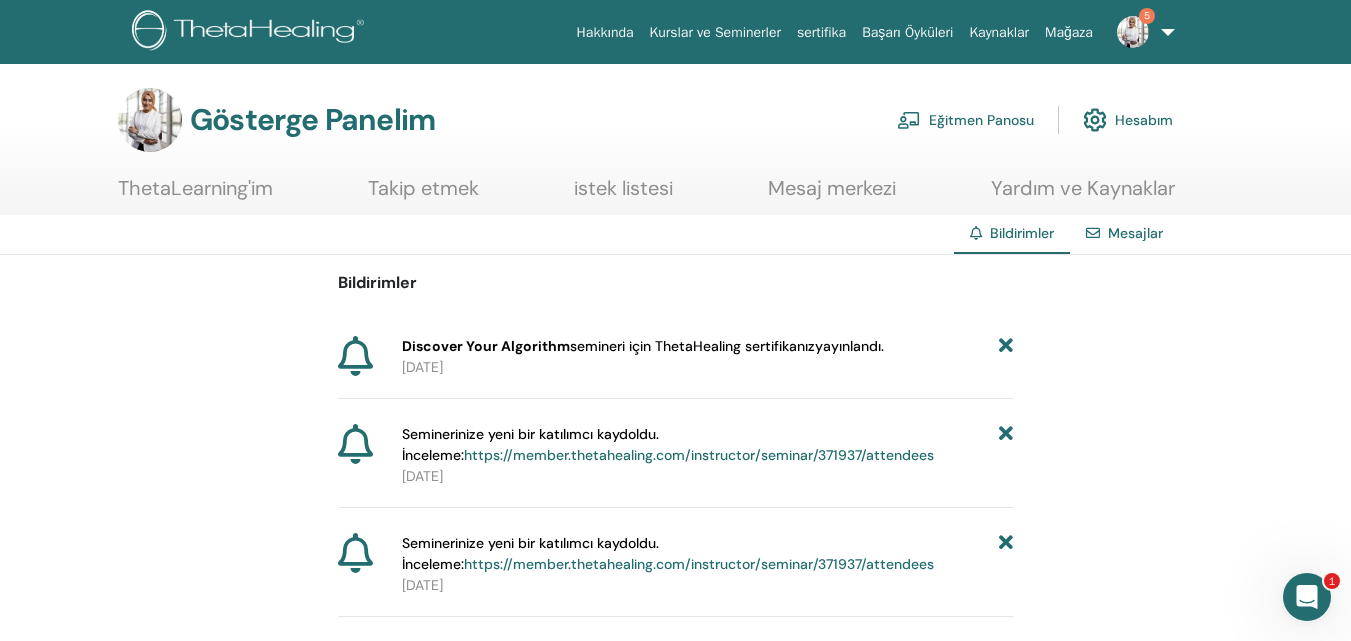 click at bounding box center [1133, 32] 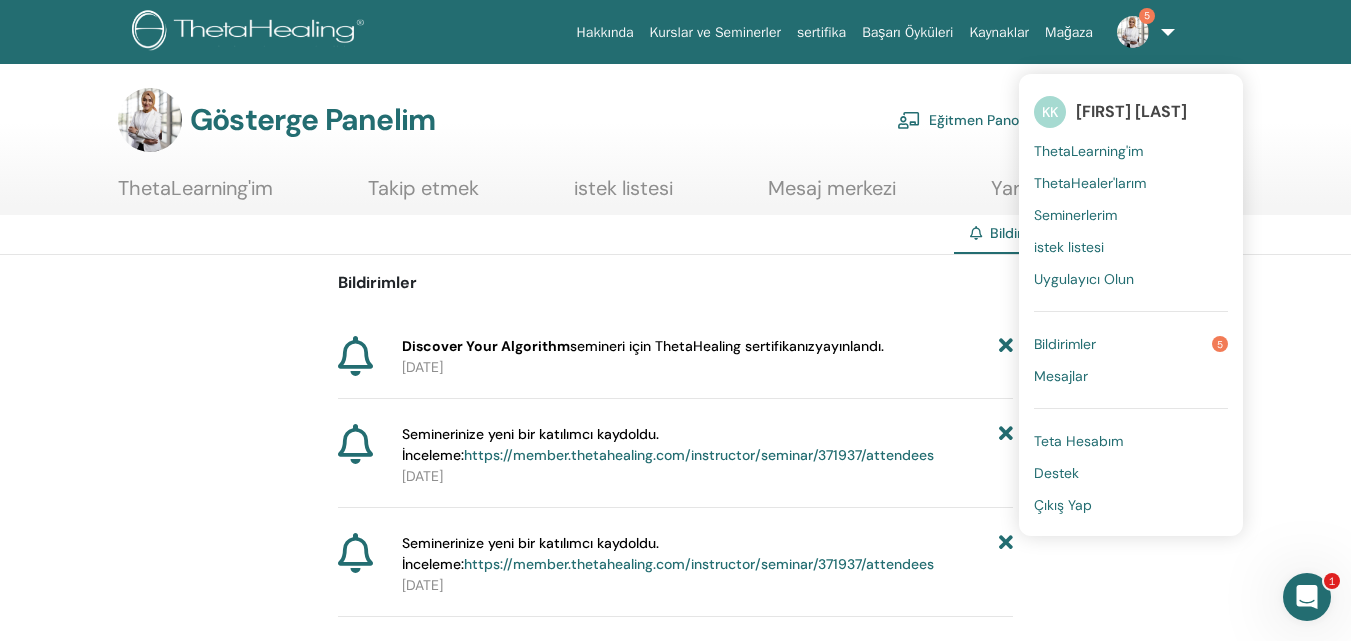 click on "Bildirimler" at bounding box center (1065, 344) 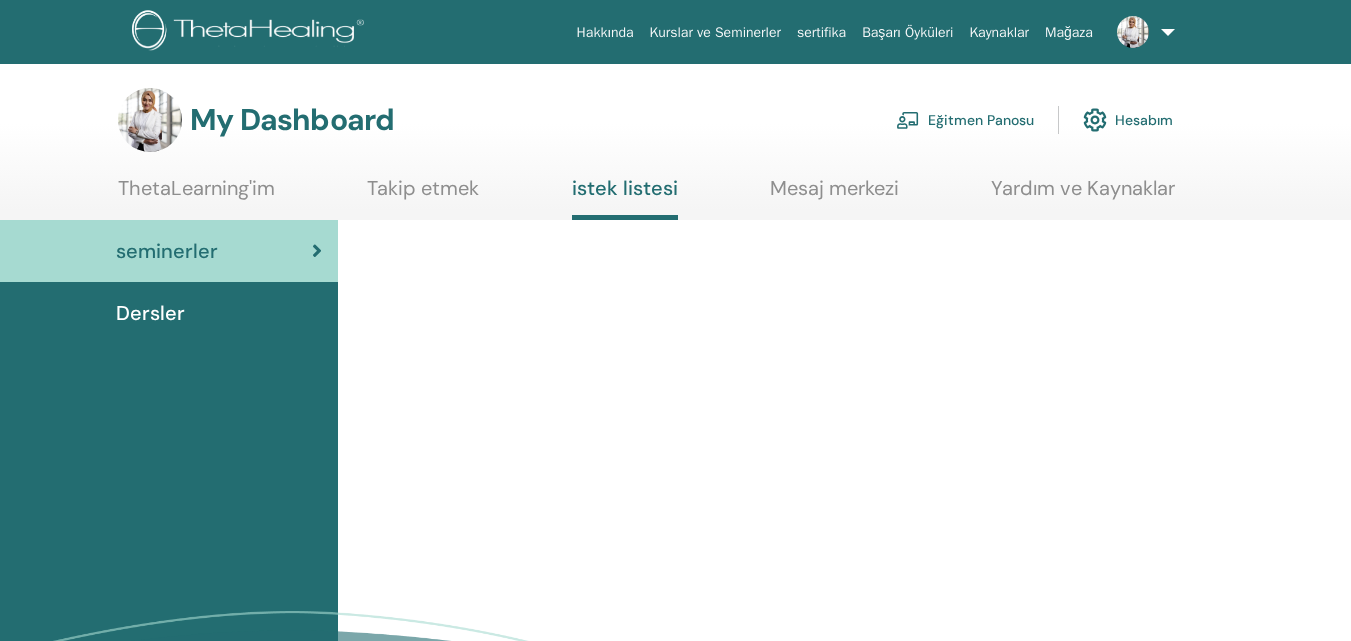 scroll, scrollTop: 0, scrollLeft: 0, axis: both 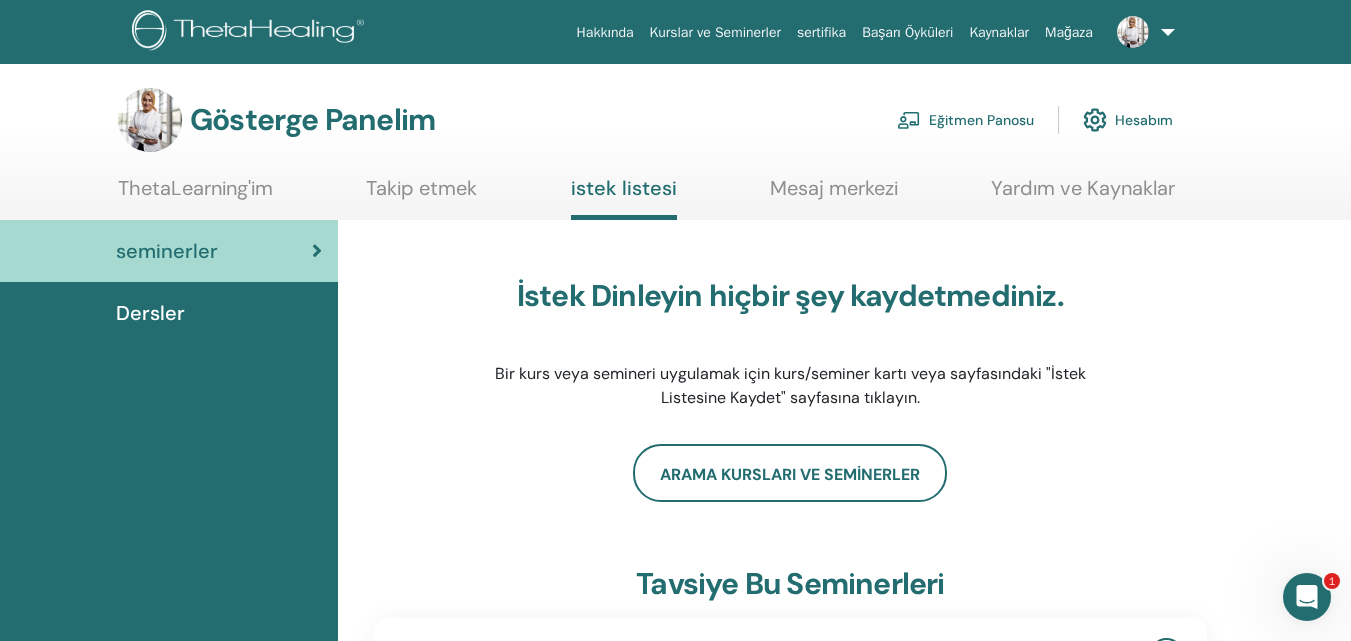 click on "Hesabım" at bounding box center (1144, 121) 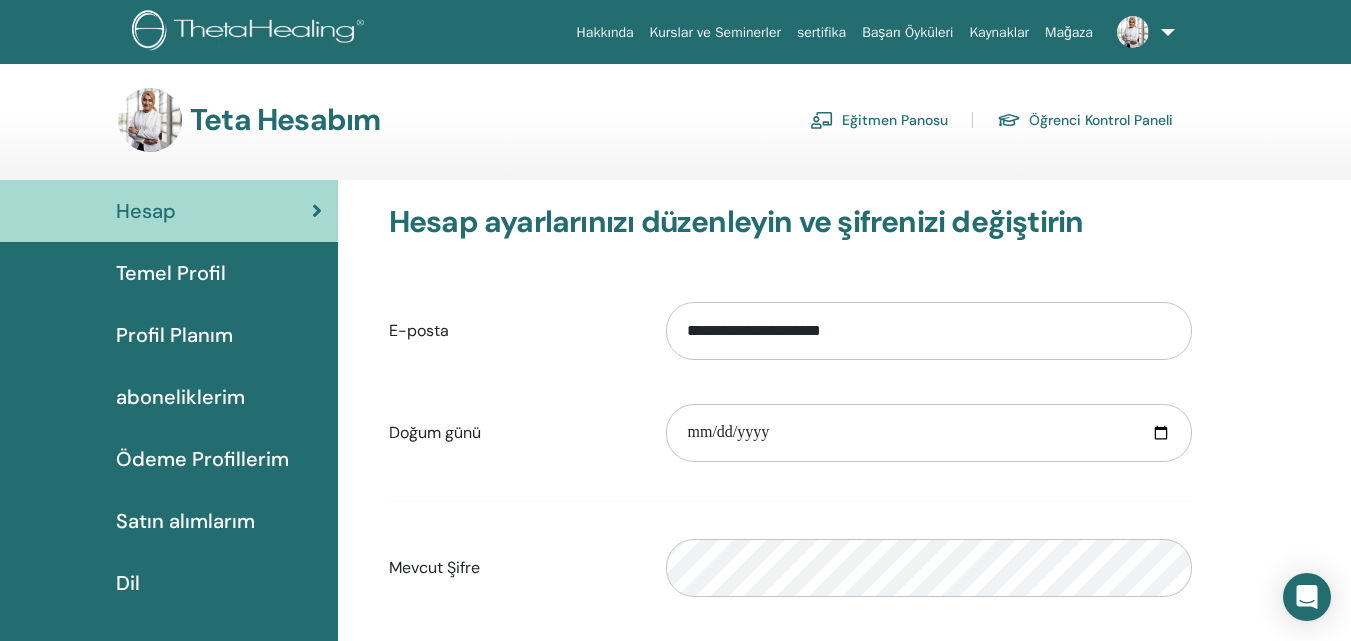 scroll, scrollTop: 0, scrollLeft: 0, axis: both 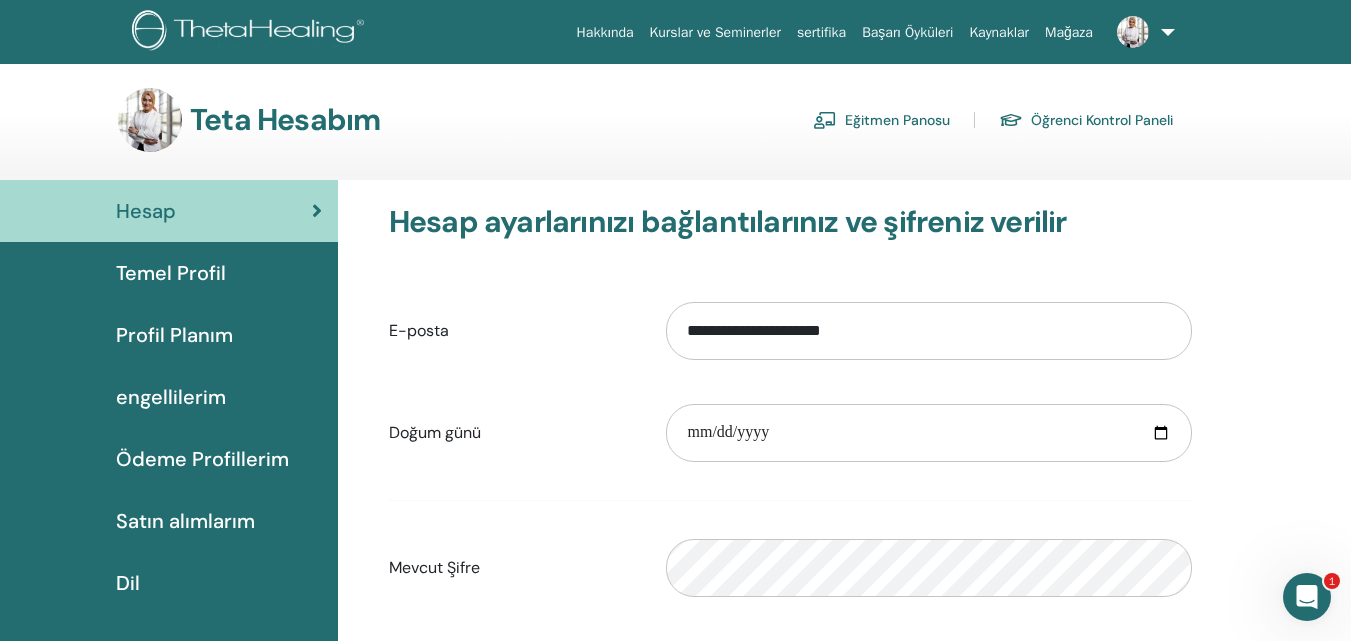 click on "Öğrenci Kontrol Paneli" at bounding box center [1102, 121] 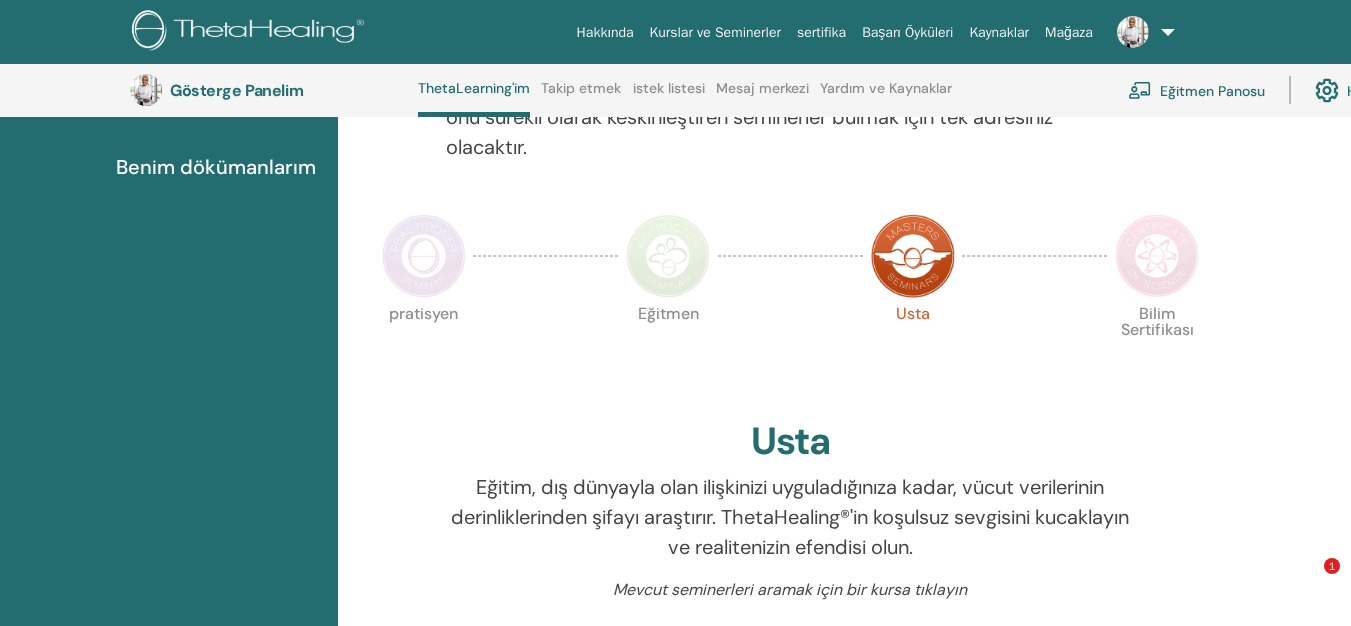 scroll, scrollTop: 885, scrollLeft: 0, axis: vertical 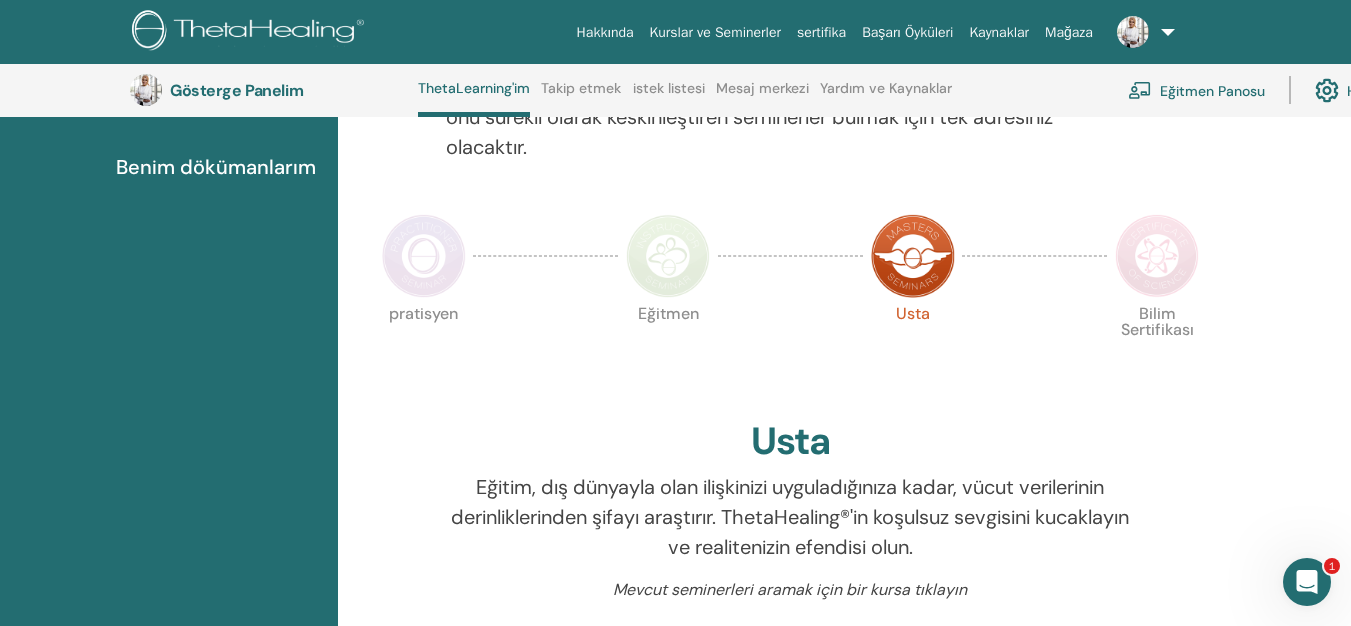 click at bounding box center [1133, 32] 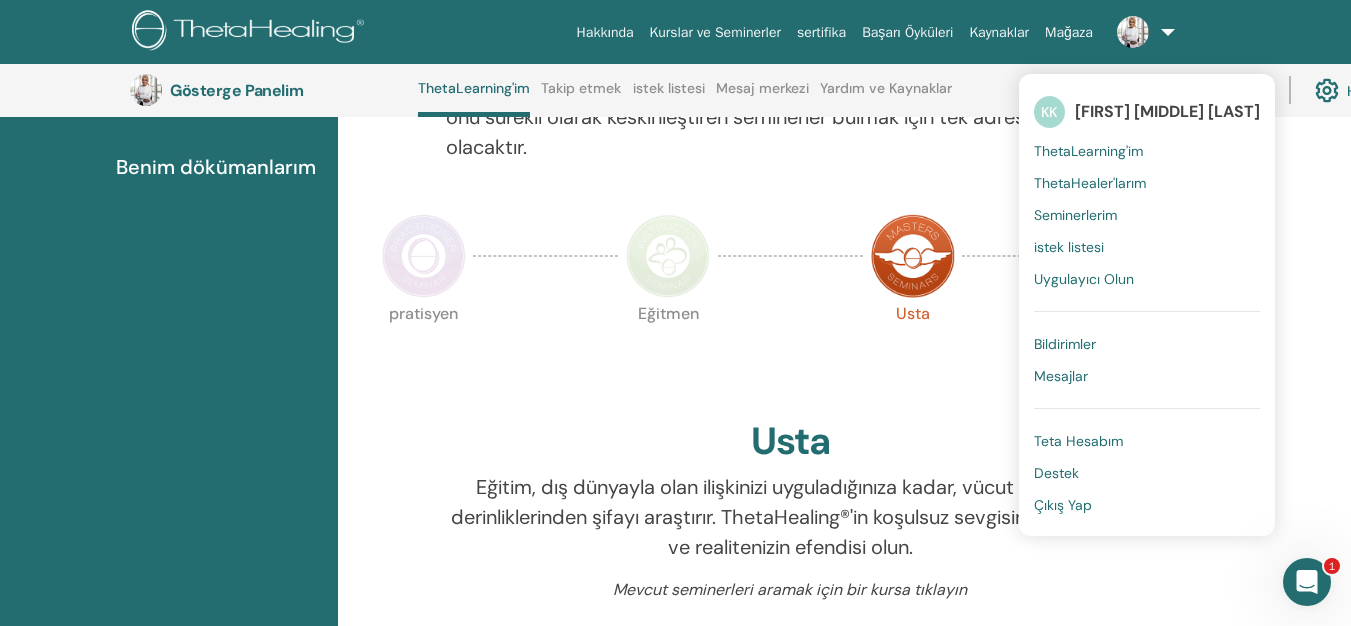 click on "Teta Hesabım" at bounding box center (1078, 441) 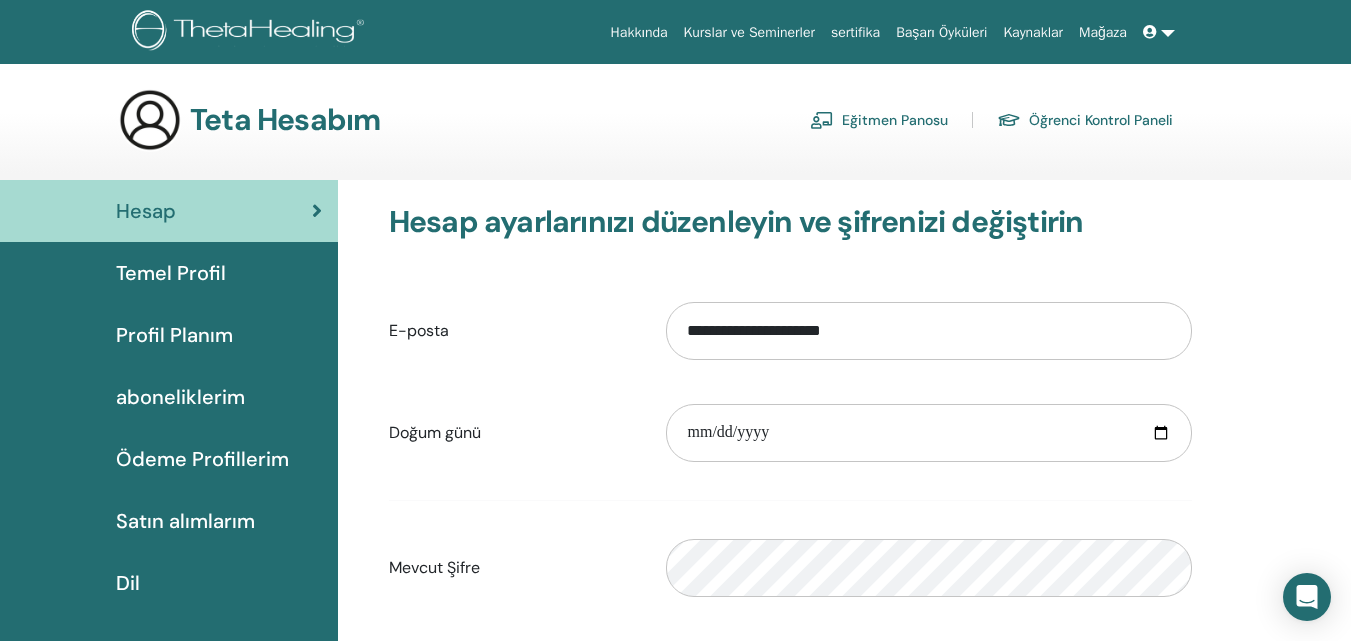 scroll, scrollTop: 0, scrollLeft: 0, axis: both 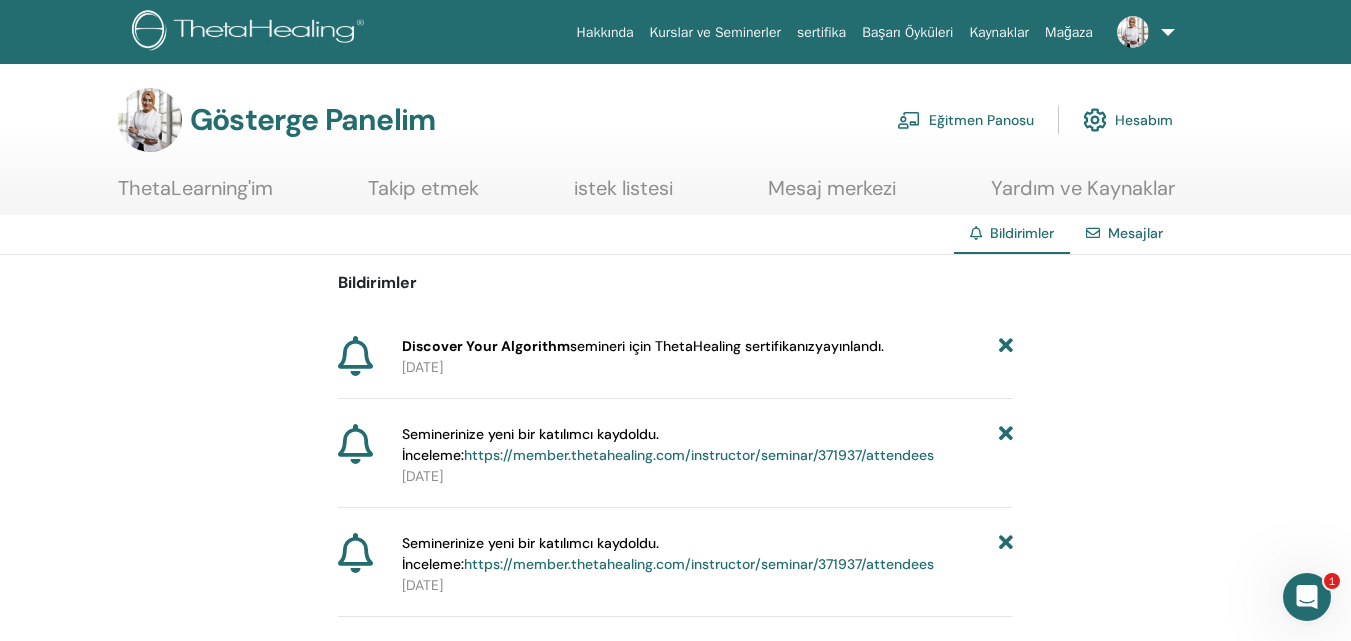 drag, startPoint x: 446, startPoint y: 353, endPoint x: 467, endPoint y: 347, distance: 21.84033 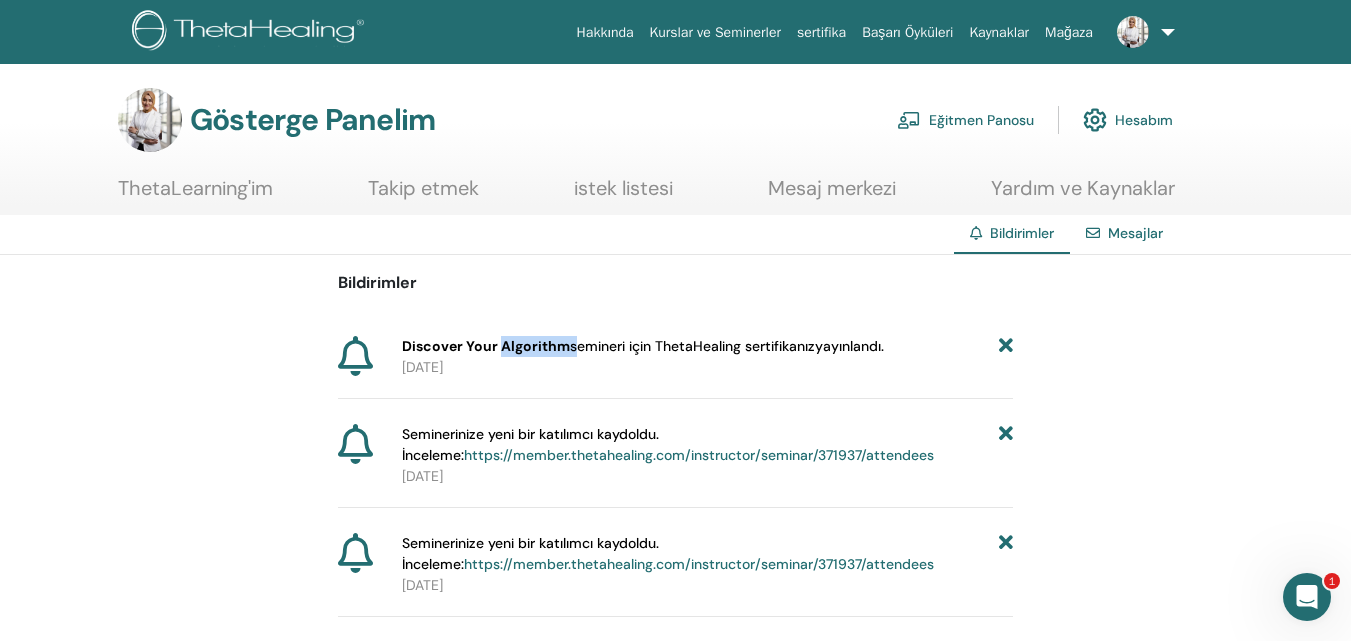 drag, startPoint x: 540, startPoint y: 346, endPoint x: 514, endPoint y: 360, distance: 29.529646 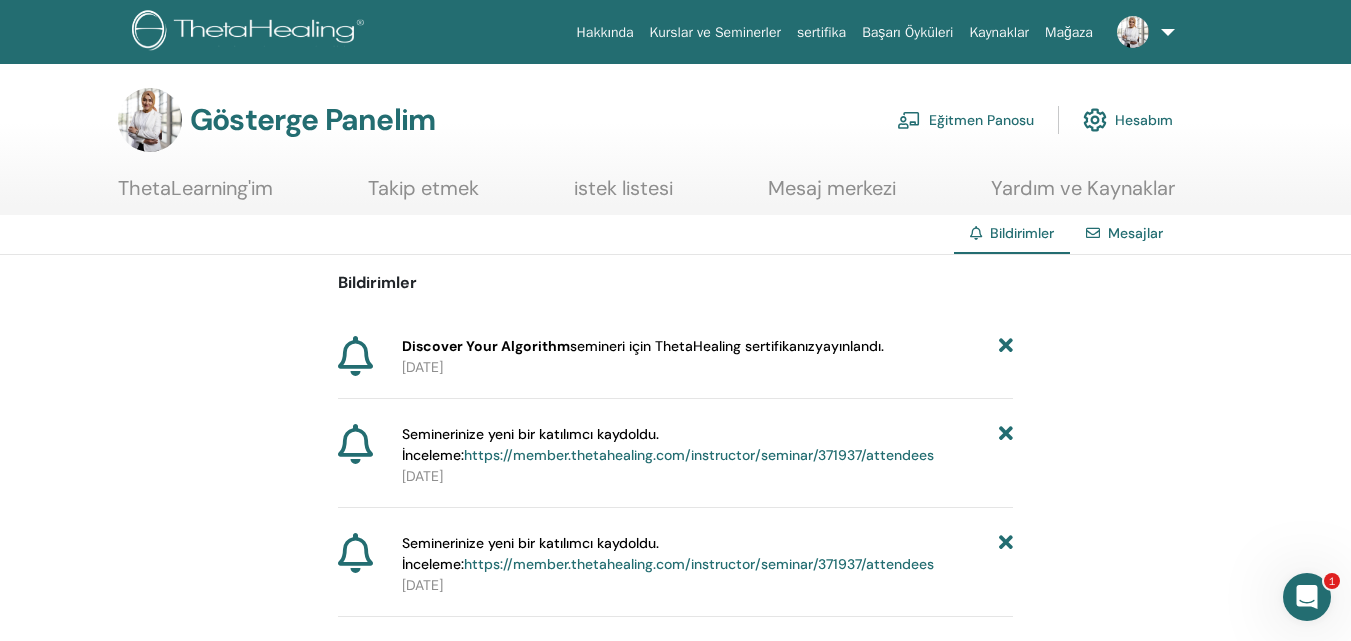 click on "Discover Your Algorithm" at bounding box center (486, 346) 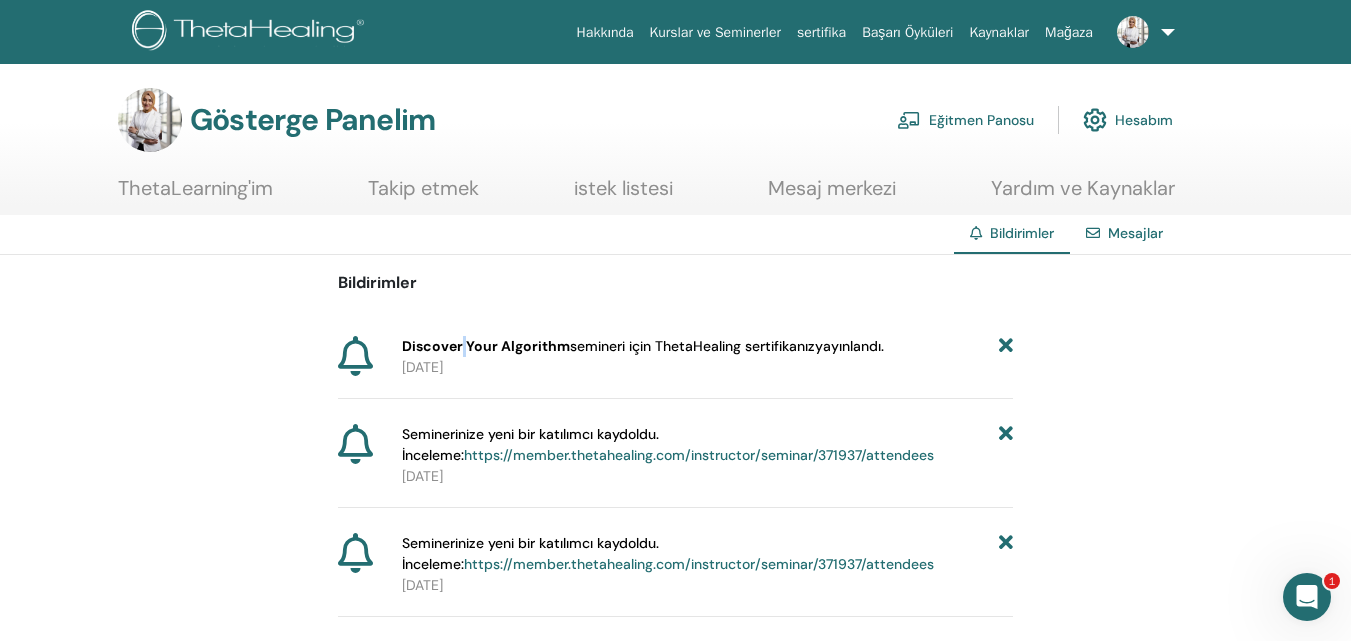 click on "Discover Your Algorithm" at bounding box center [486, 346] 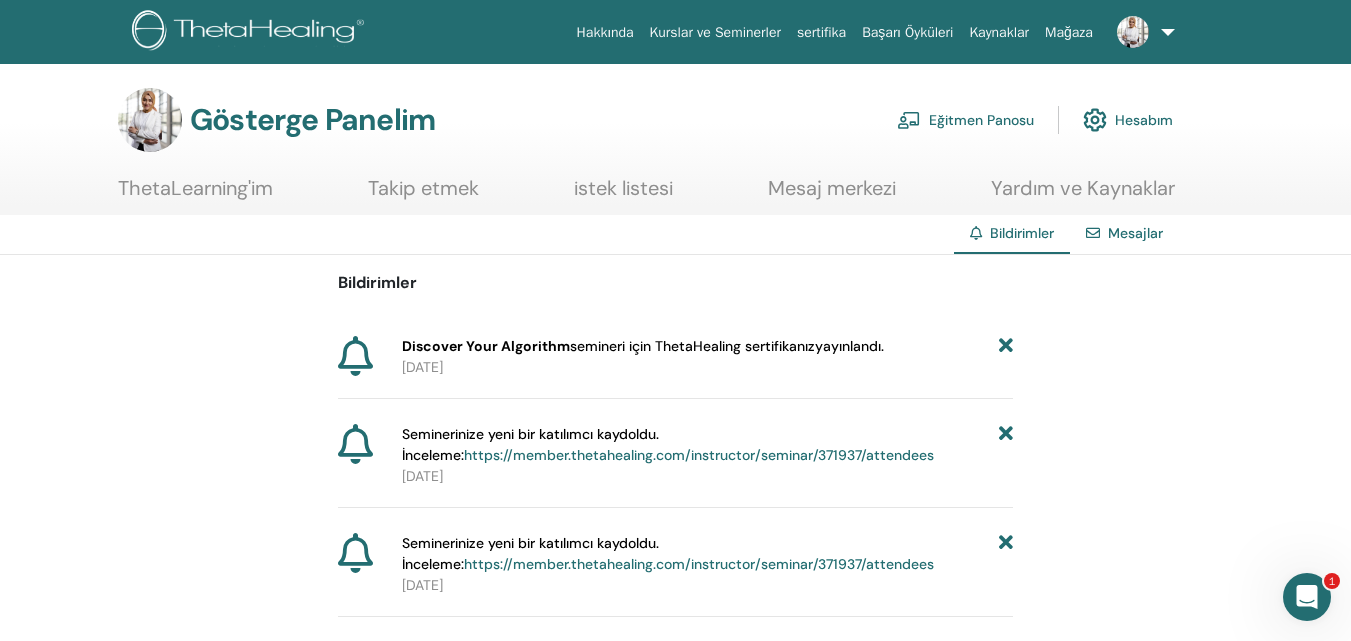 click on "2025-07-13" at bounding box center (422, 367) 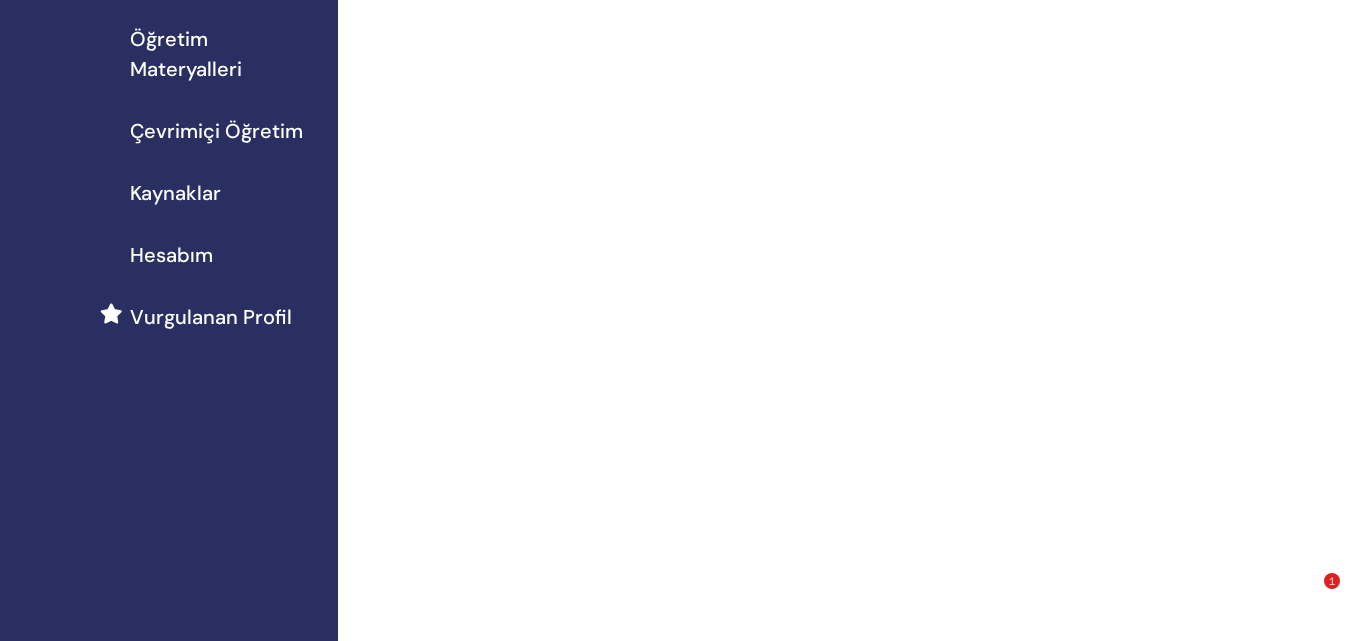 scroll, scrollTop: 700, scrollLeft: 0, axis: vertical 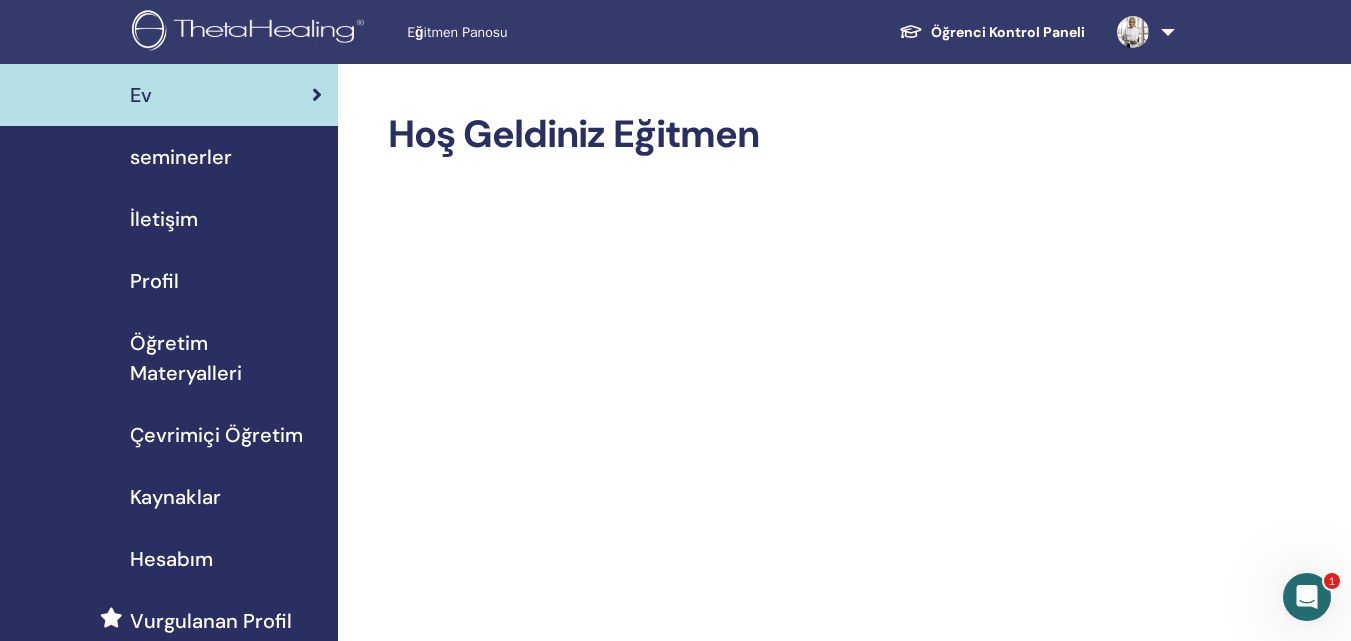 click on "Profil" at bounding box center (154, 281) 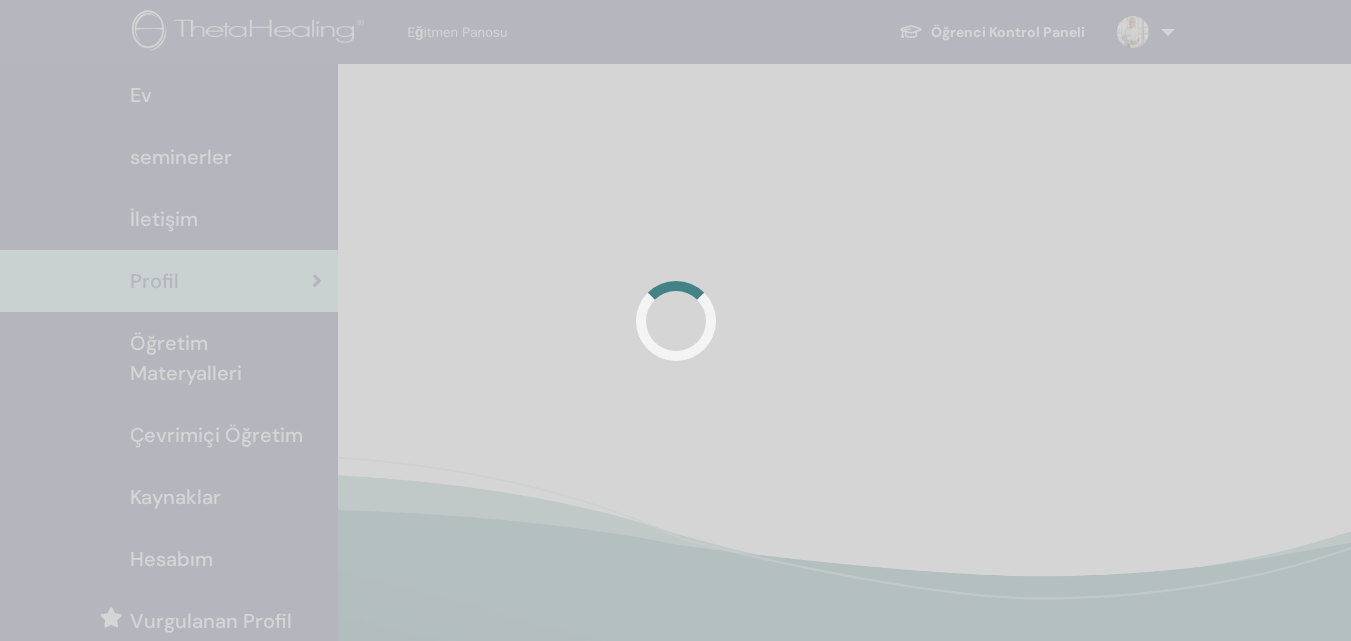 scroll, scrollTop: 0, scrollLeft: 0, axis: both 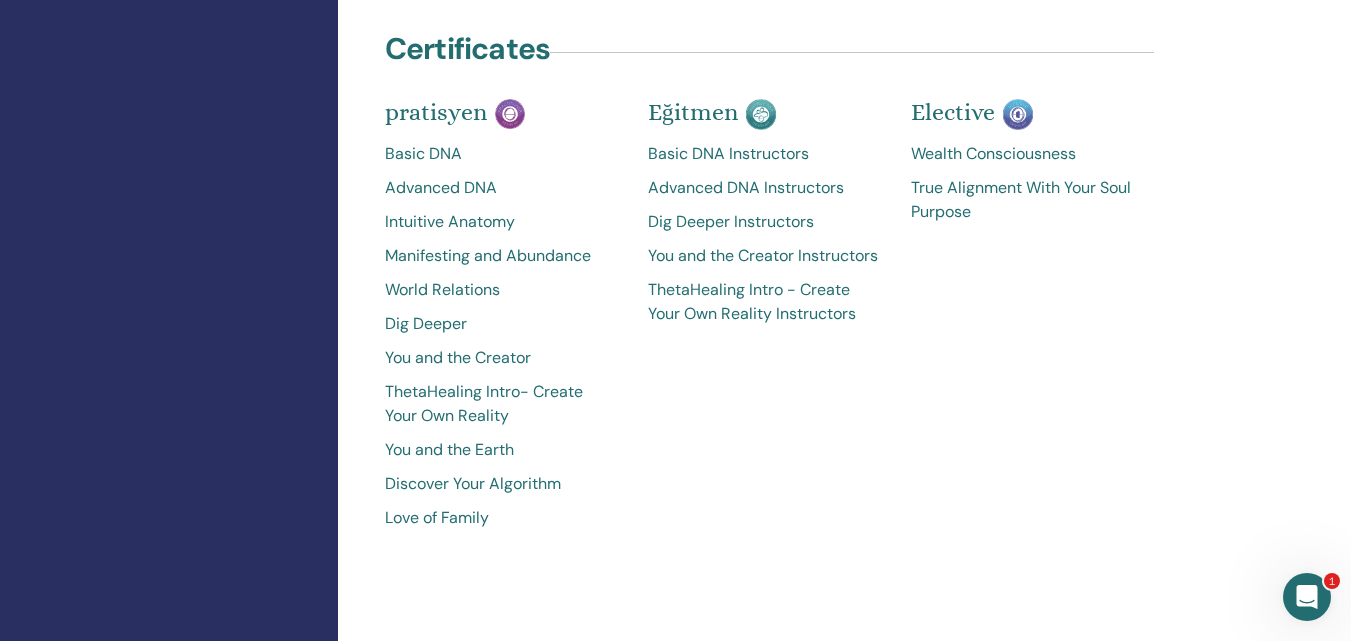 drag, startPoint x: 820, startPoint y: 479, endPoint x: 792, endPoint y: 456, distance: 36.23534 